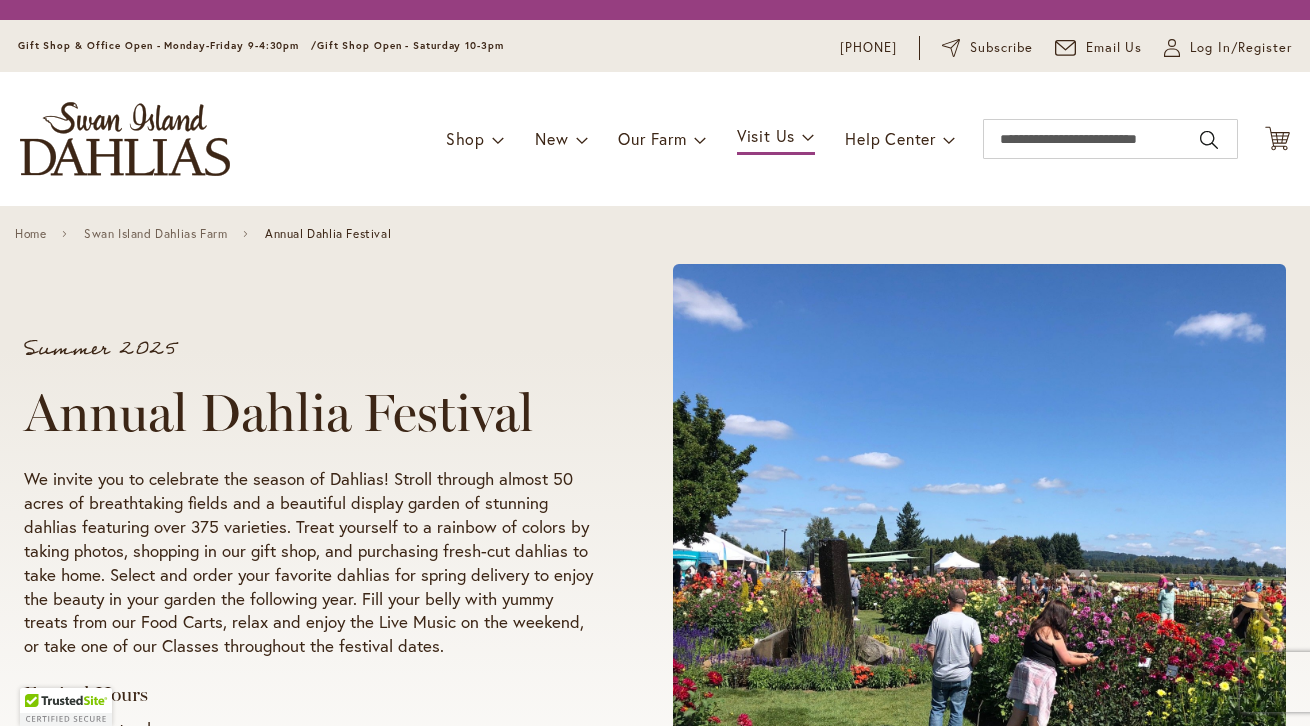 scroll, scrollTop: 0, scrollLeft: 0, axis: both 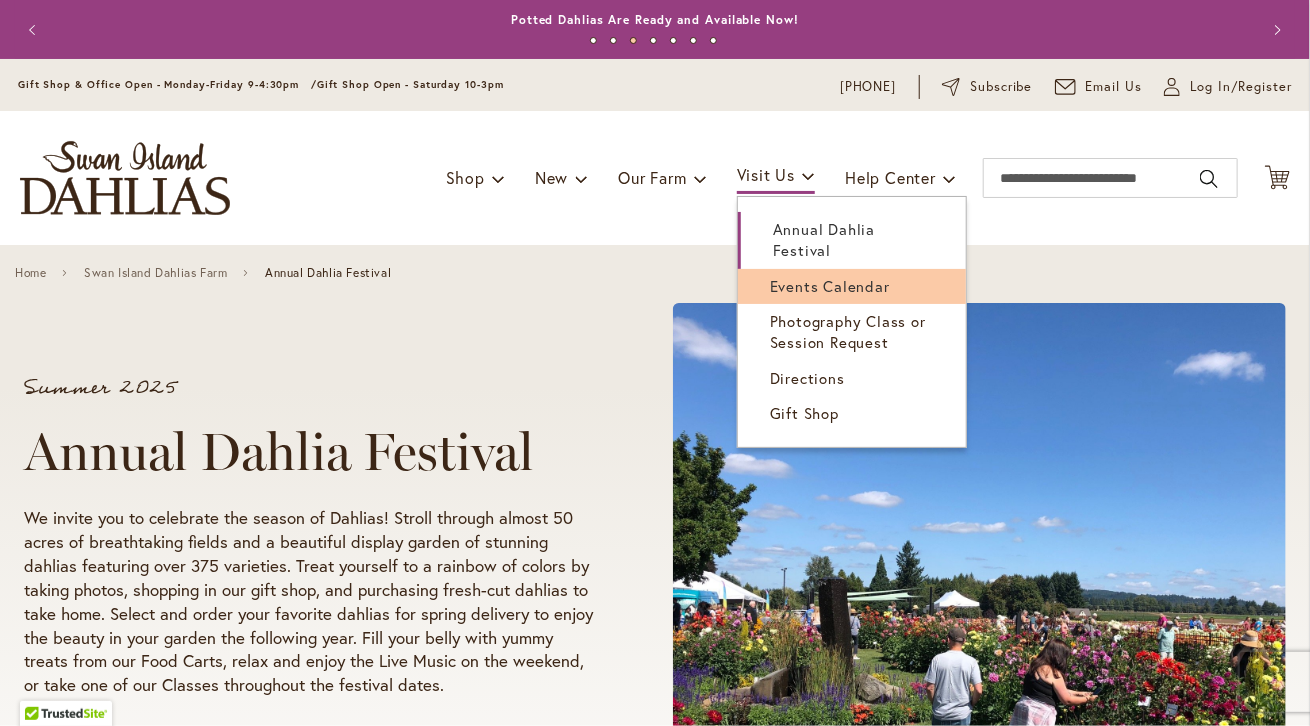 drag, startPoint x: 777, startPoint y: 260, endPoint x: 752, endPoint y: 272, distance: 27.730848 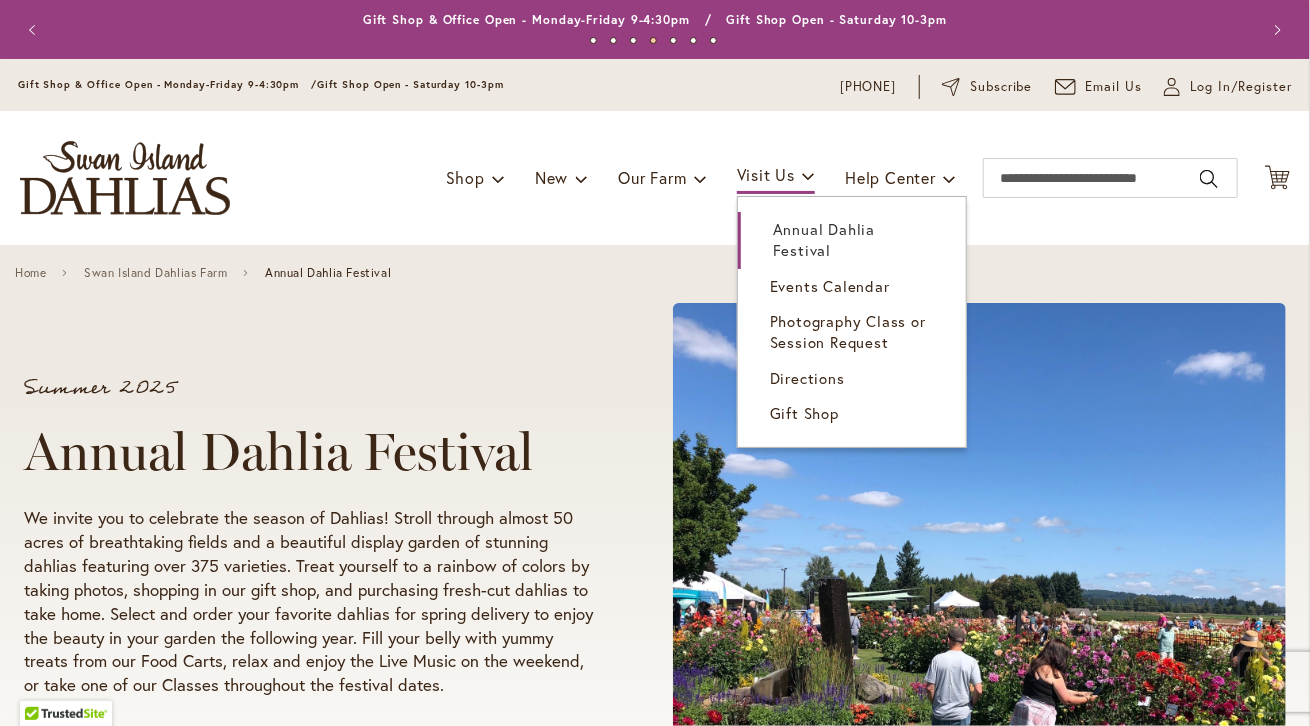 drag, startPoint x: 752, startPoint y: 272, endPoint x: 675, endPoint y: 260, distance: 77.92946 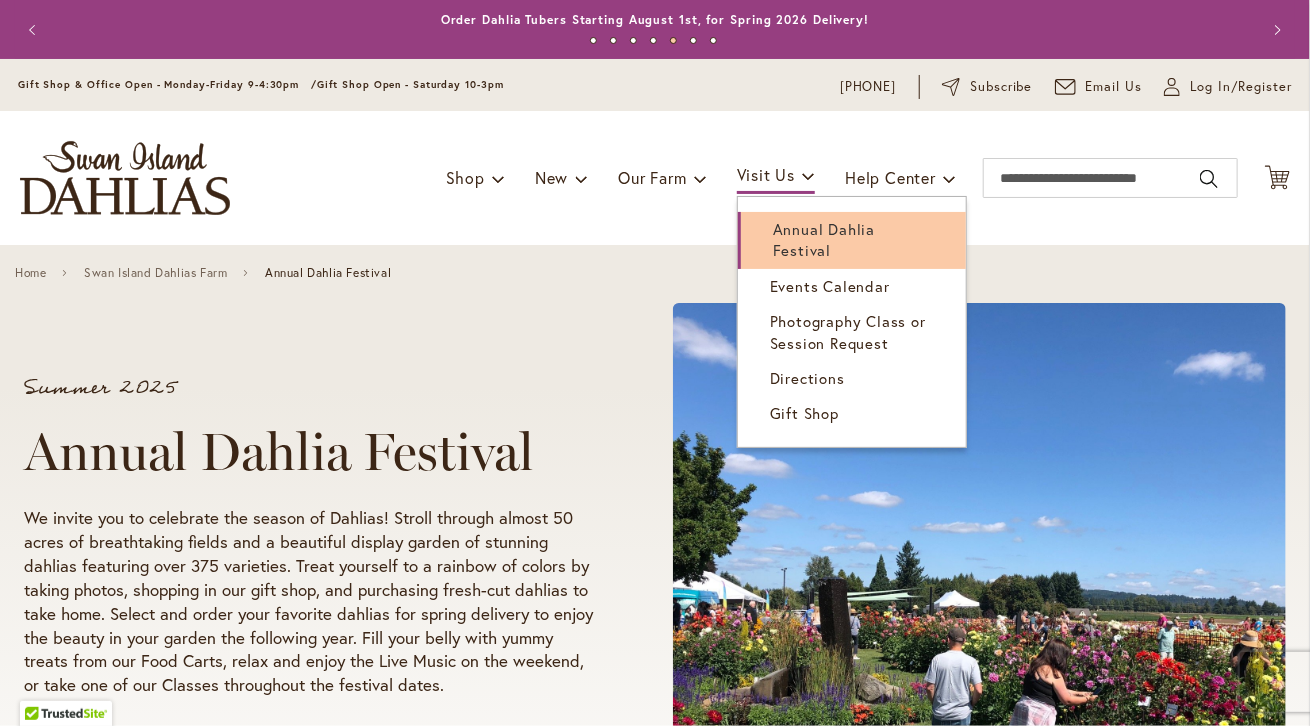 click on "Annual Dahlia Festival" at bounding box center [824, 239] 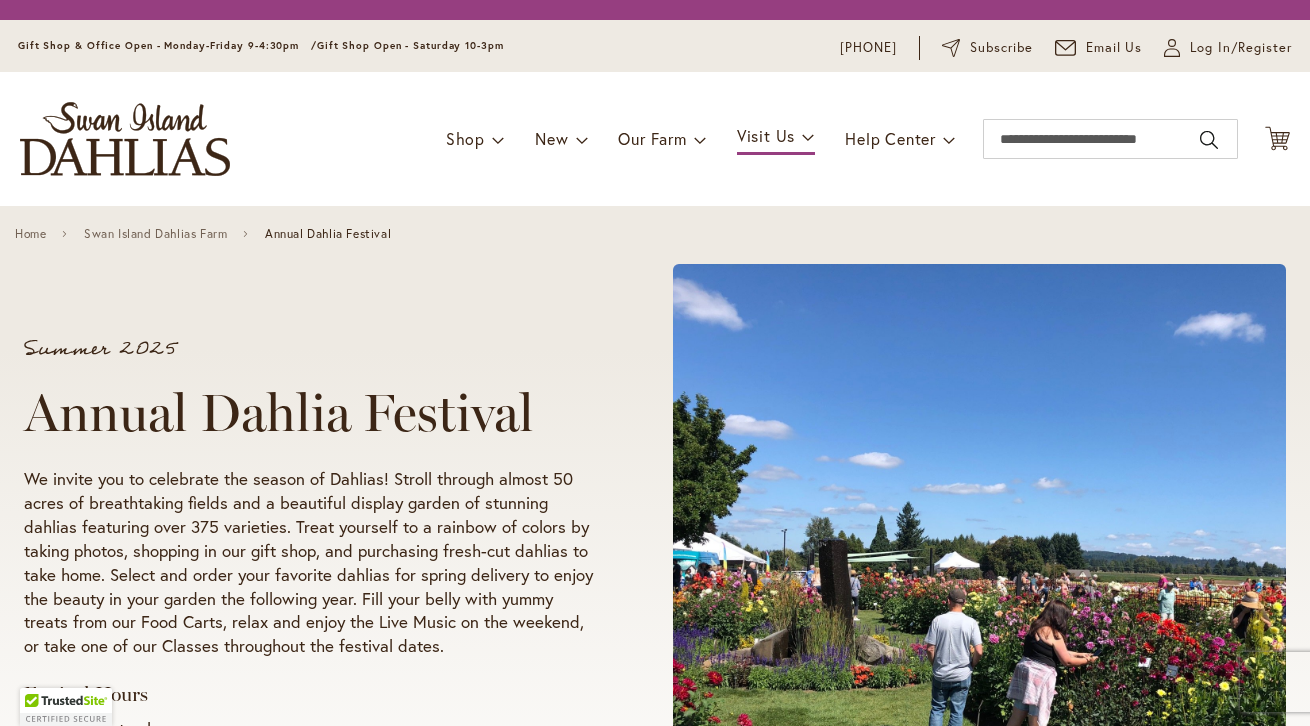 scroll, scrollTop: 0, scrollLeft: 0, axis: both 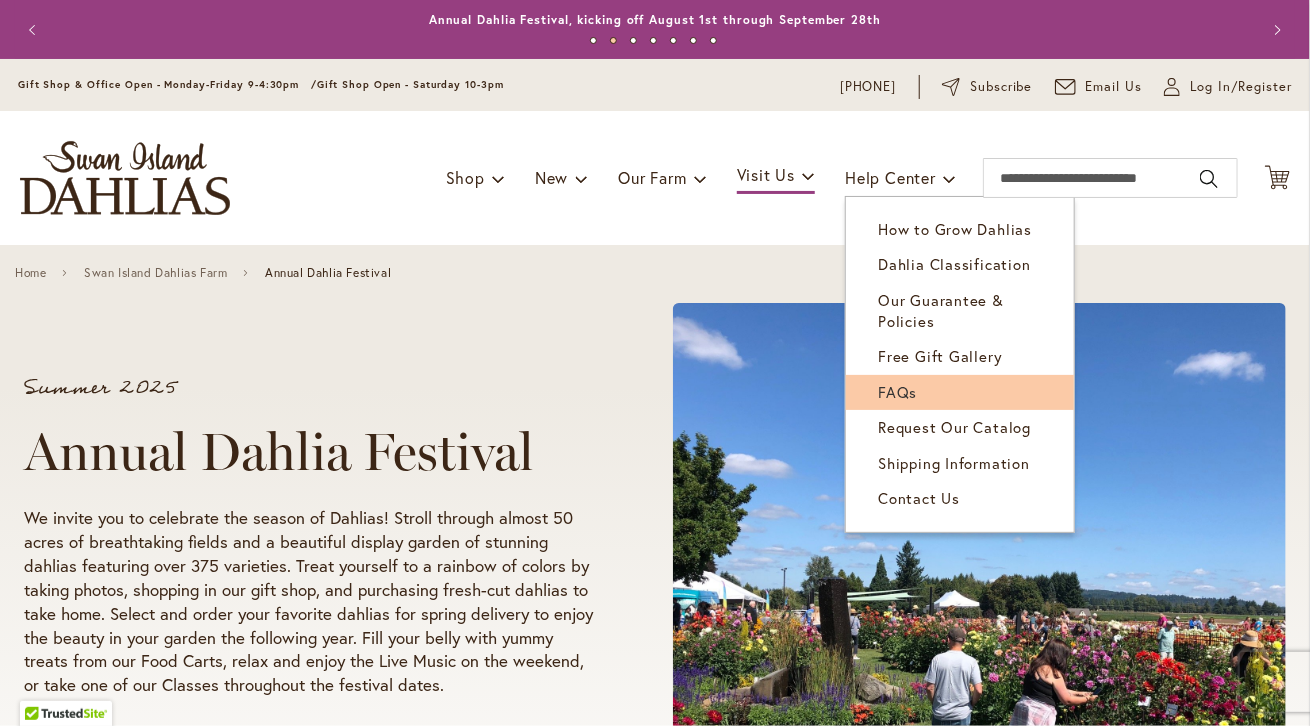 click on "FAQs" at bounding box center (897, 392) 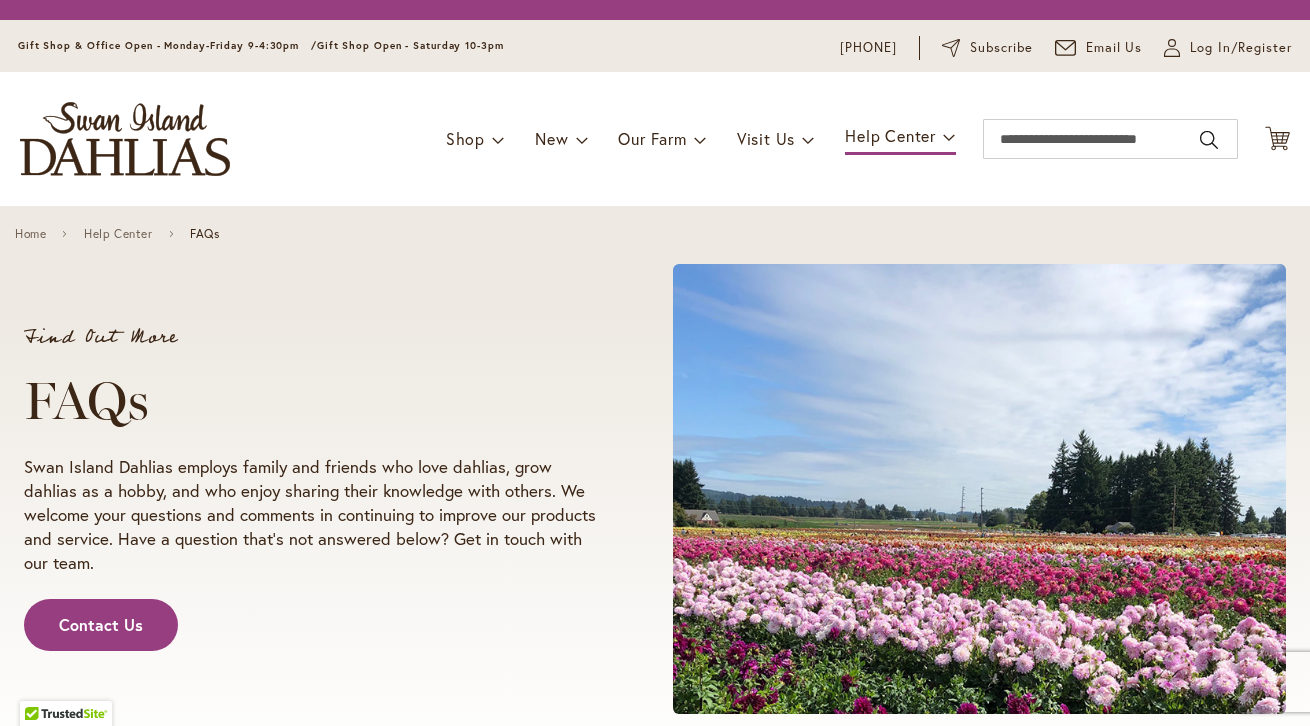 scroll, scrollTop: 0, scrollLeft: 0, axis: both 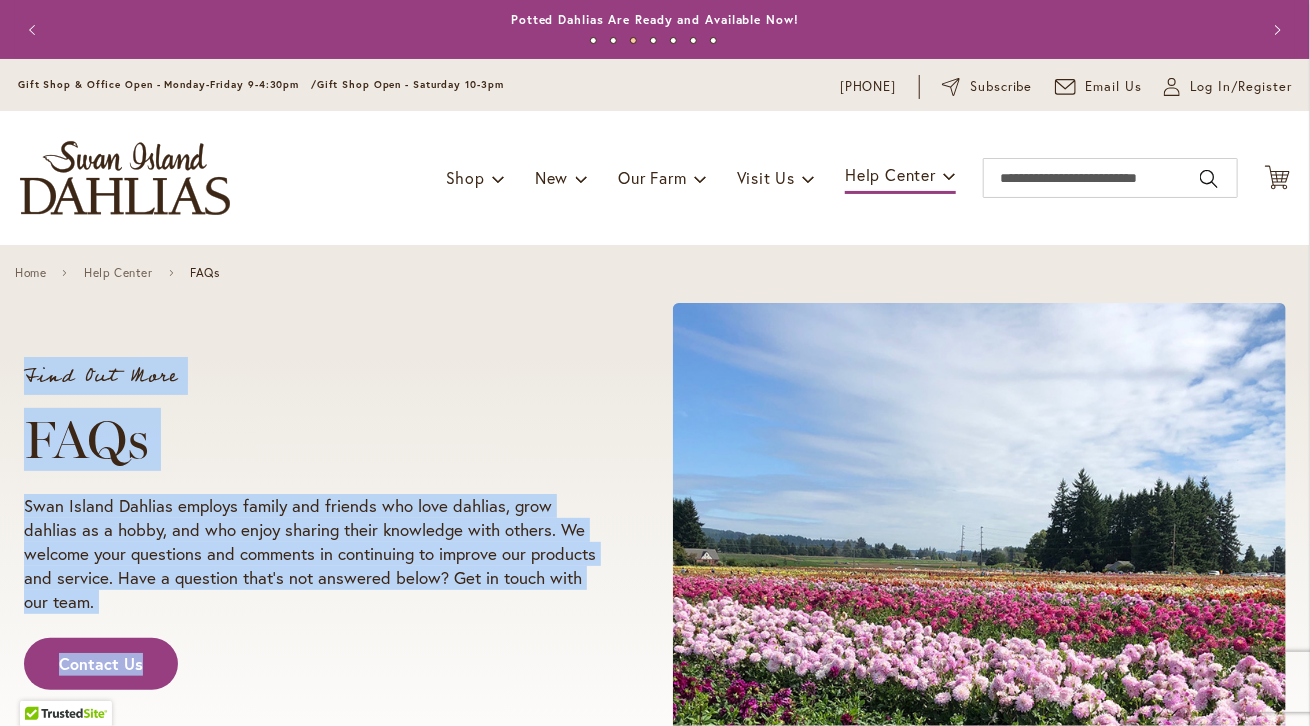 drag, startPoint x: 955, startPoint y: 289, endPoint x: 967, endPoint y: 337, distance: 49.47727 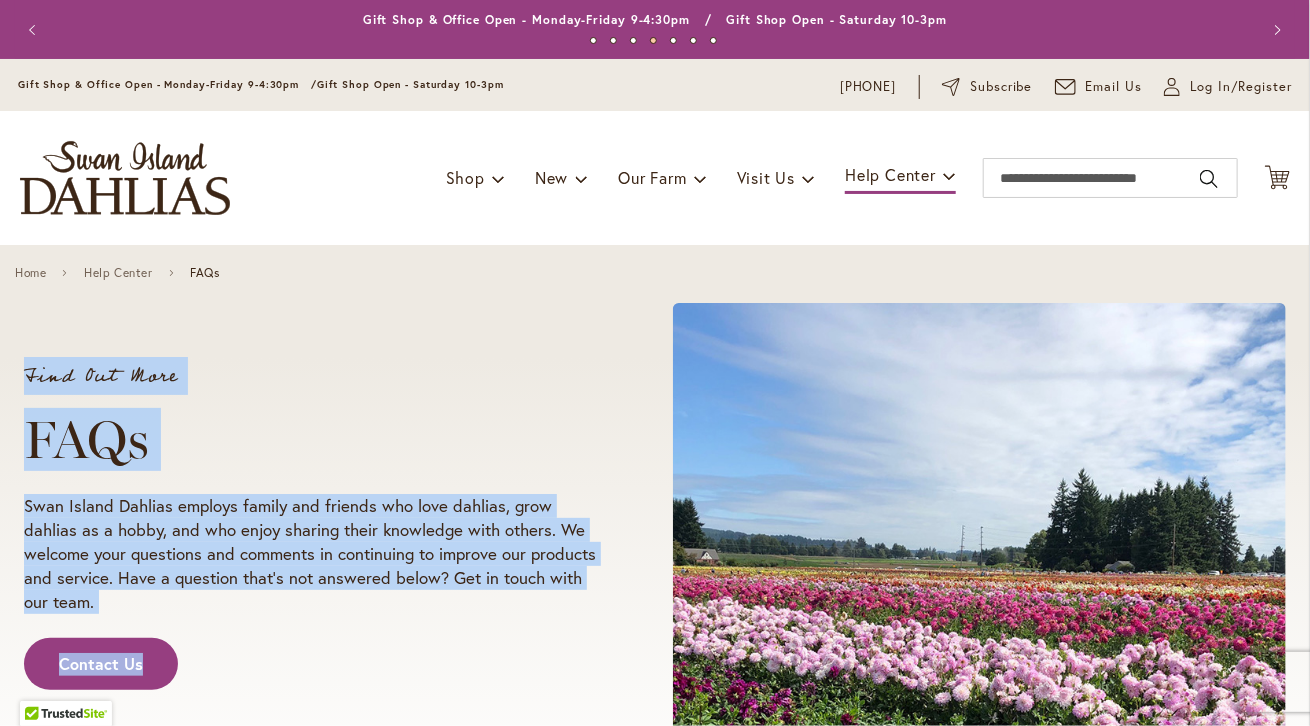 click on "Find Out More
FAQs
Swan Island Dahlias employs family and friends who love dahlias, grow dahlias as a hobby, and who enjoy sharing their knowledge with others. We welcome your questions and comments in continuing to improve our products and service. Have a question that's not answered below? Get in touch with our team.
Contact Us" at bounding box center [339, 527] 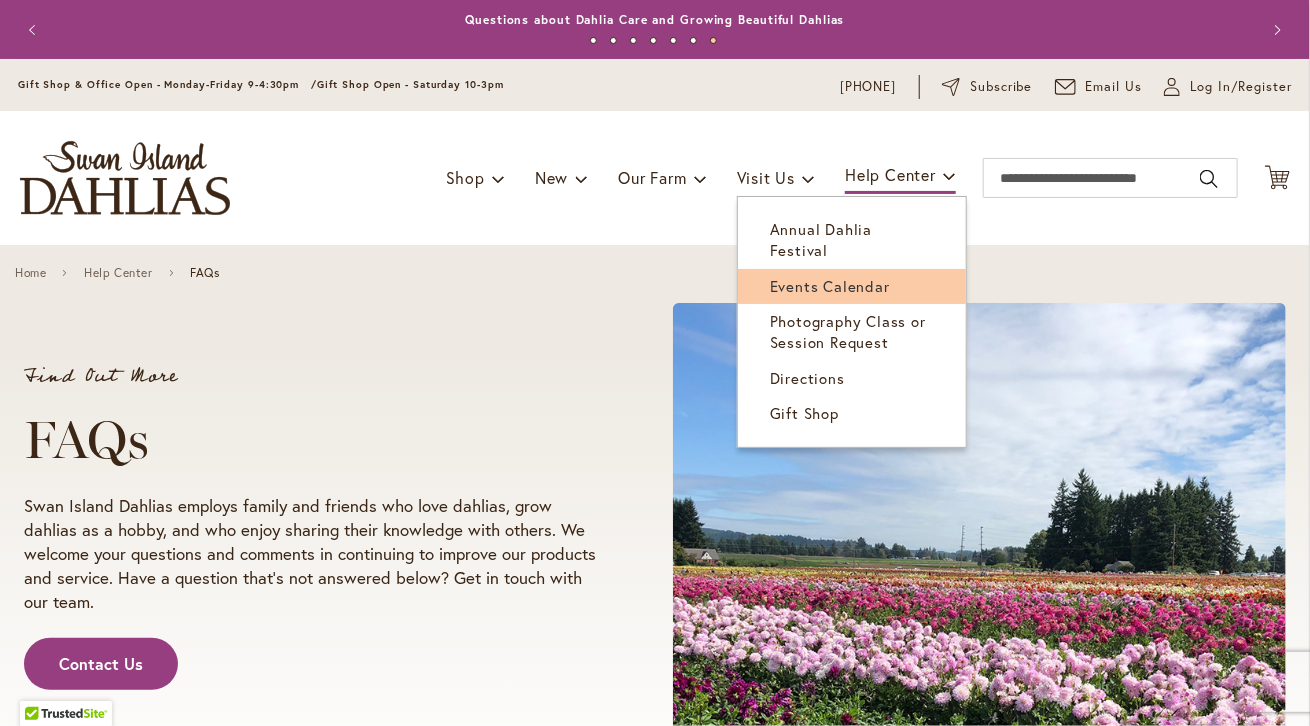 click on "Events Calendar" at bounding box center (830, 286) 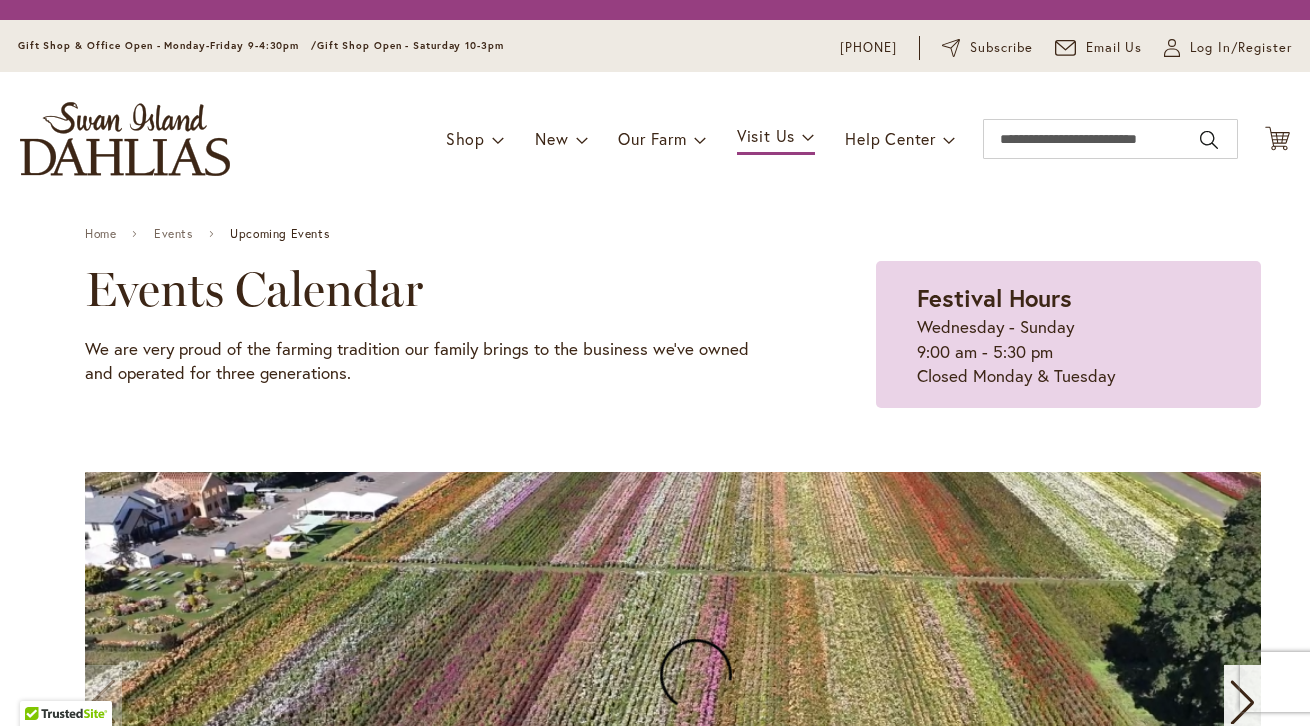 scroll, scrollTop: 0, scrollLeft: 0, axis: both 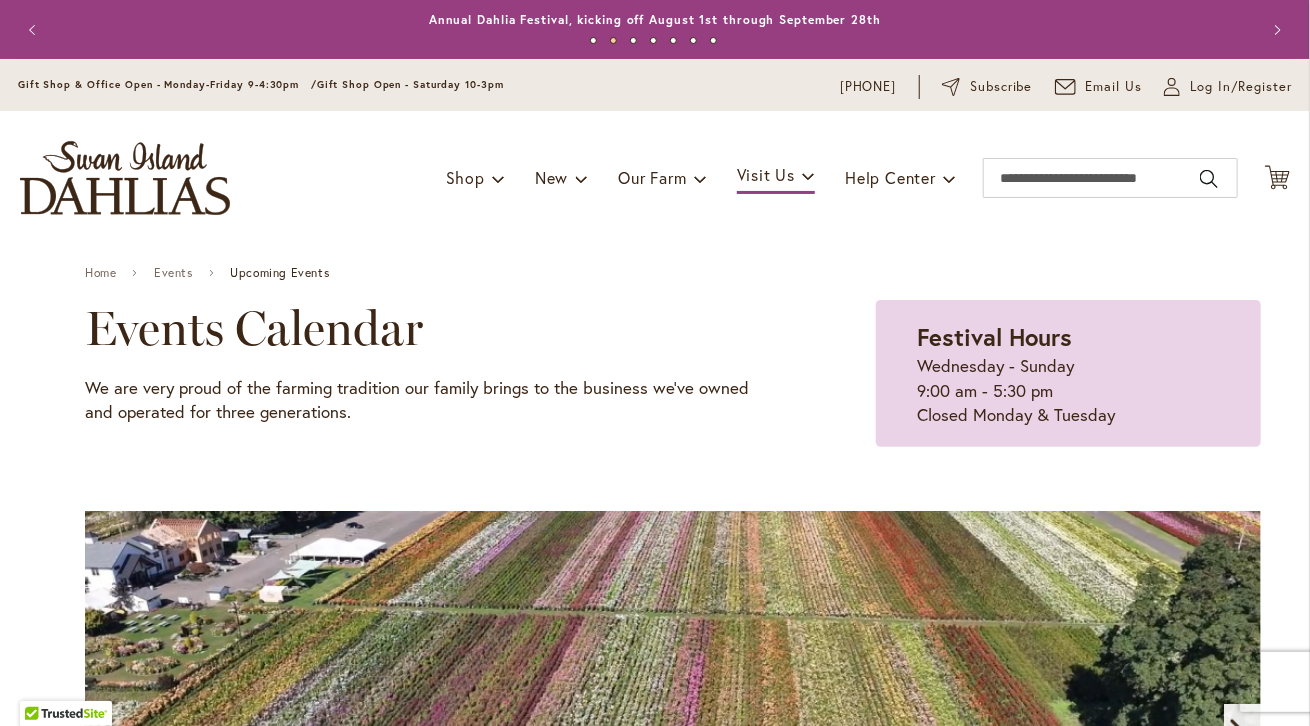 click on "Gift Shop & Office Open - Monday-Friday 9-4:30pm   /" at bounding box center [167, 84] 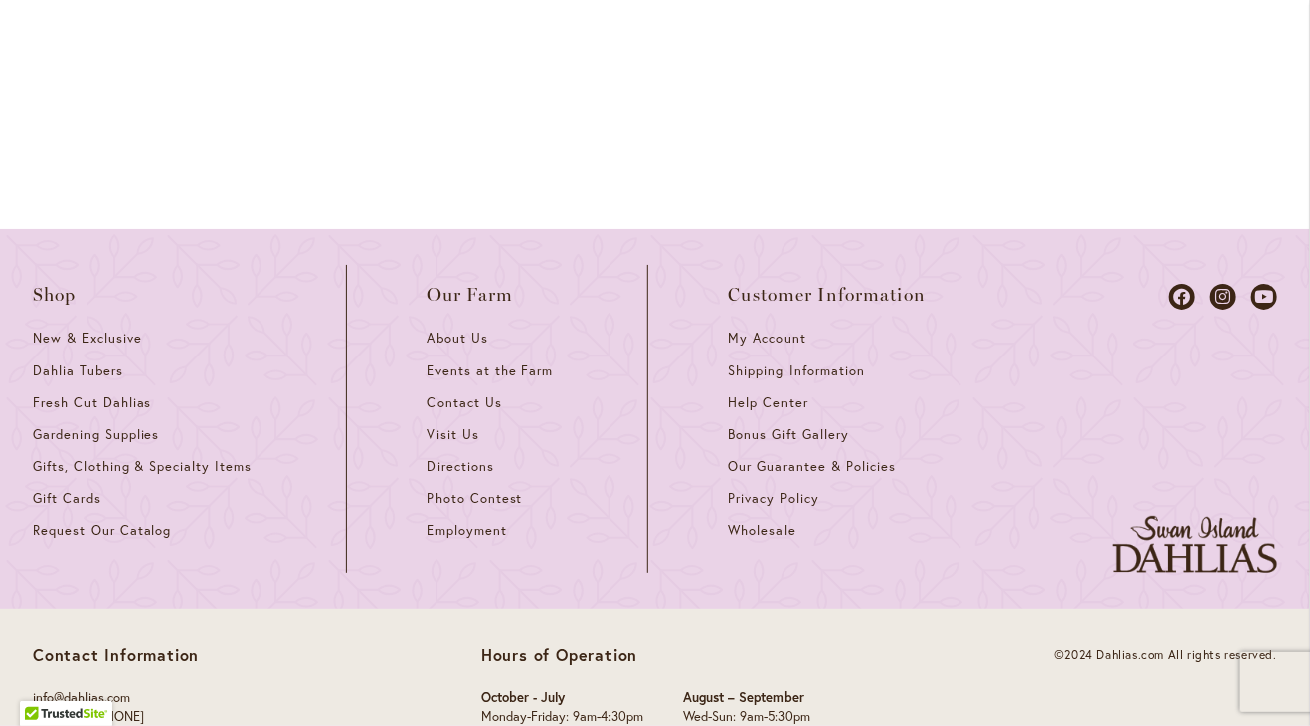 scroll, scrollTop: 2854, scrollLeft: 0, axis: vertical 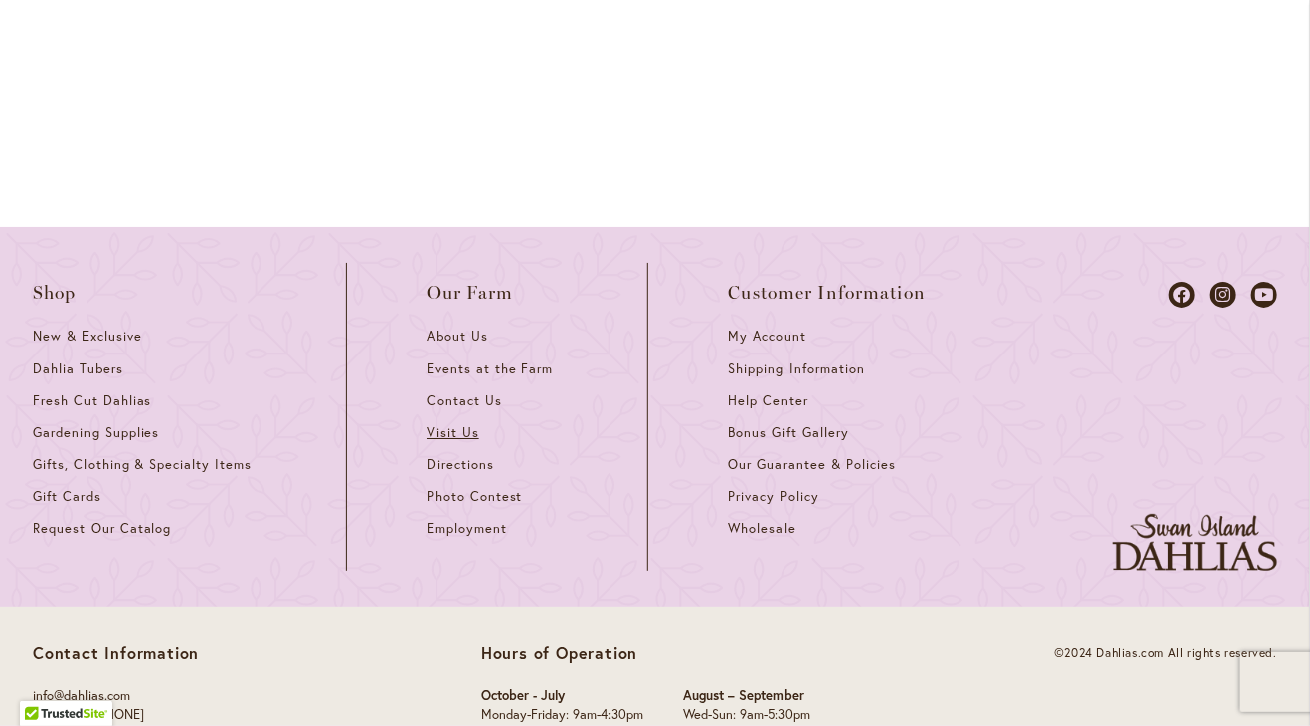 click on "Visit Us" at bounding box center [453, 432] 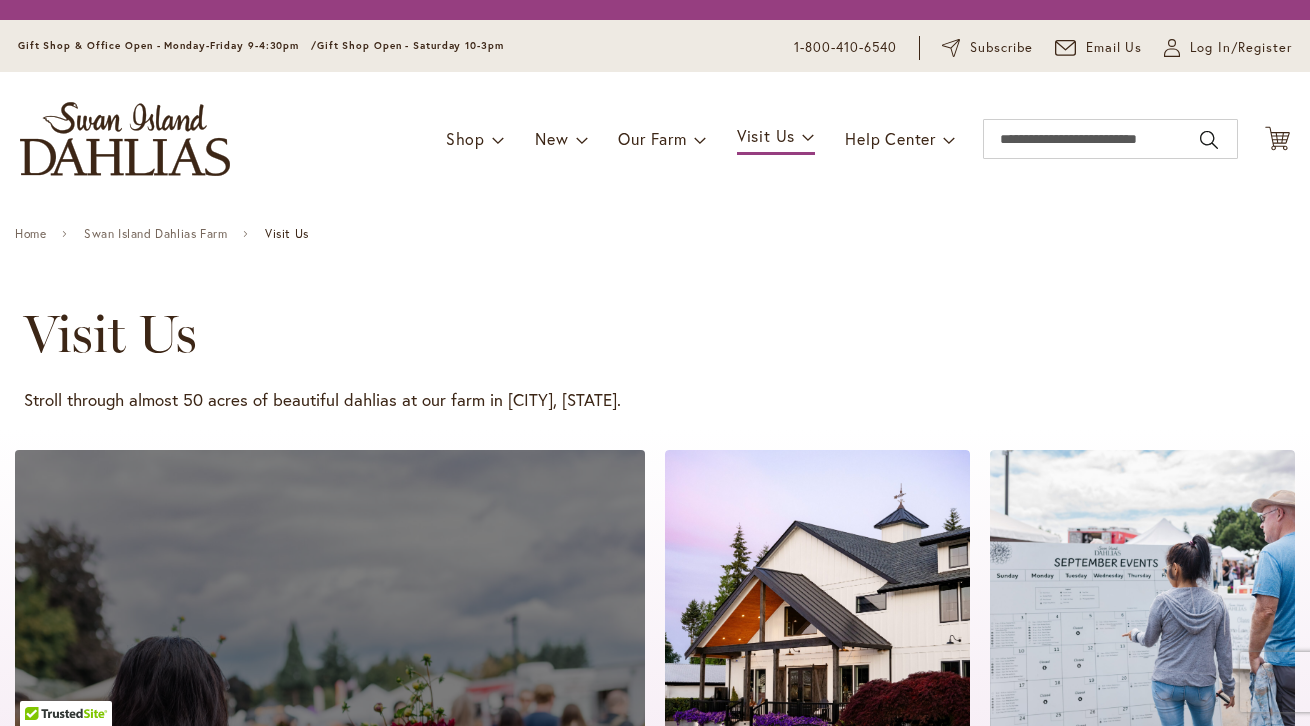 scroll, scrollTop: 0, scrollLeft: 0, axis: both 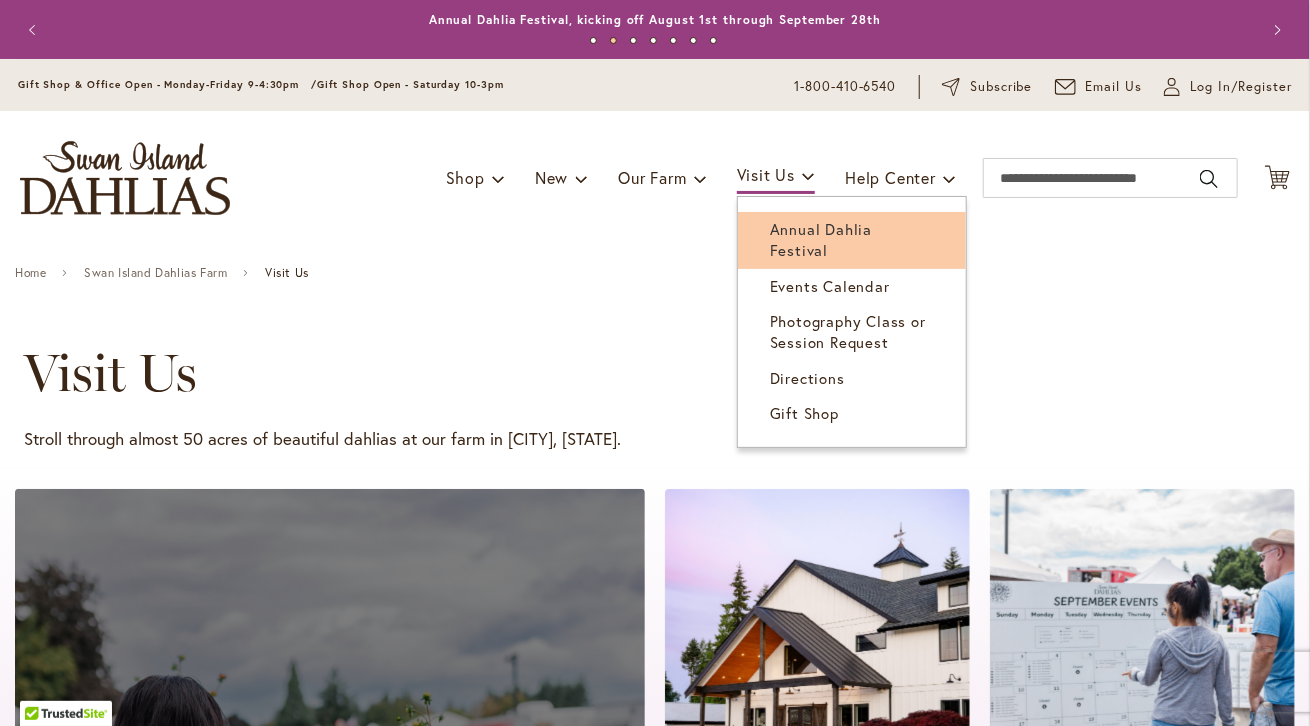 click on "Annual Dahlia Festival" at bounding box center [821, 239] 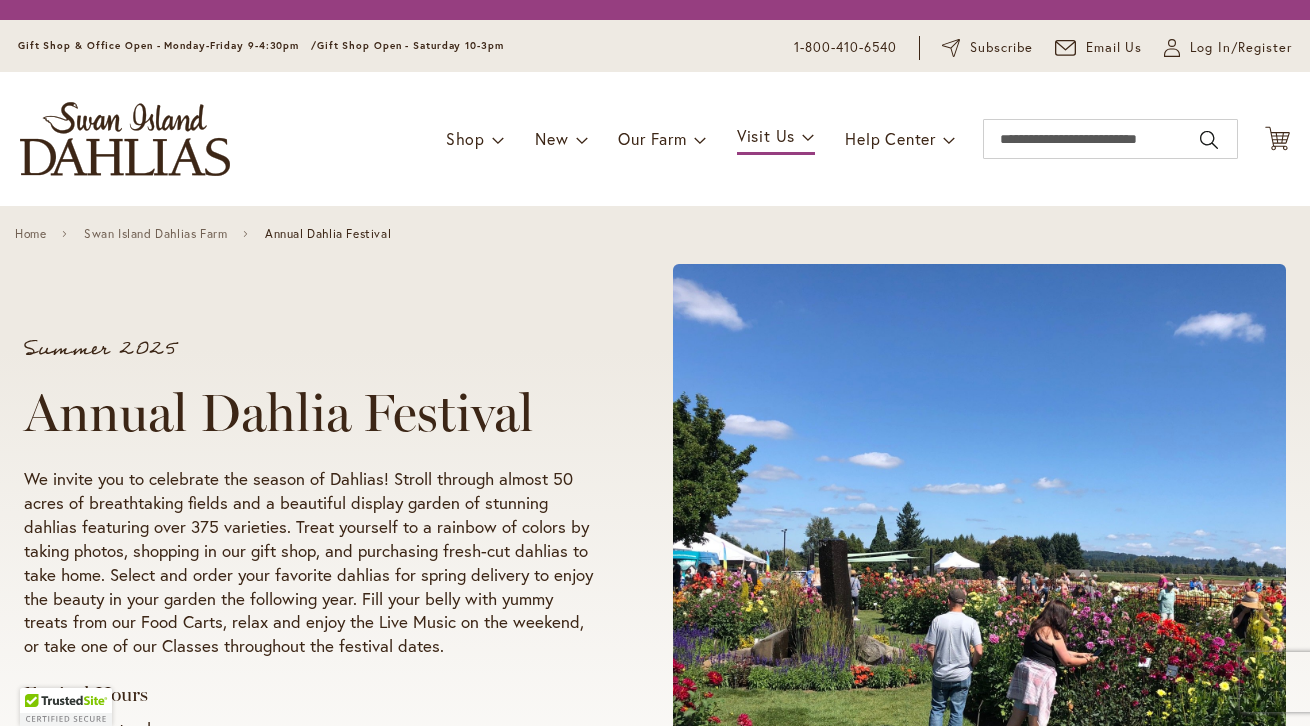 scroll, scrollTop: 0, scrollLeft: 0, axis: both 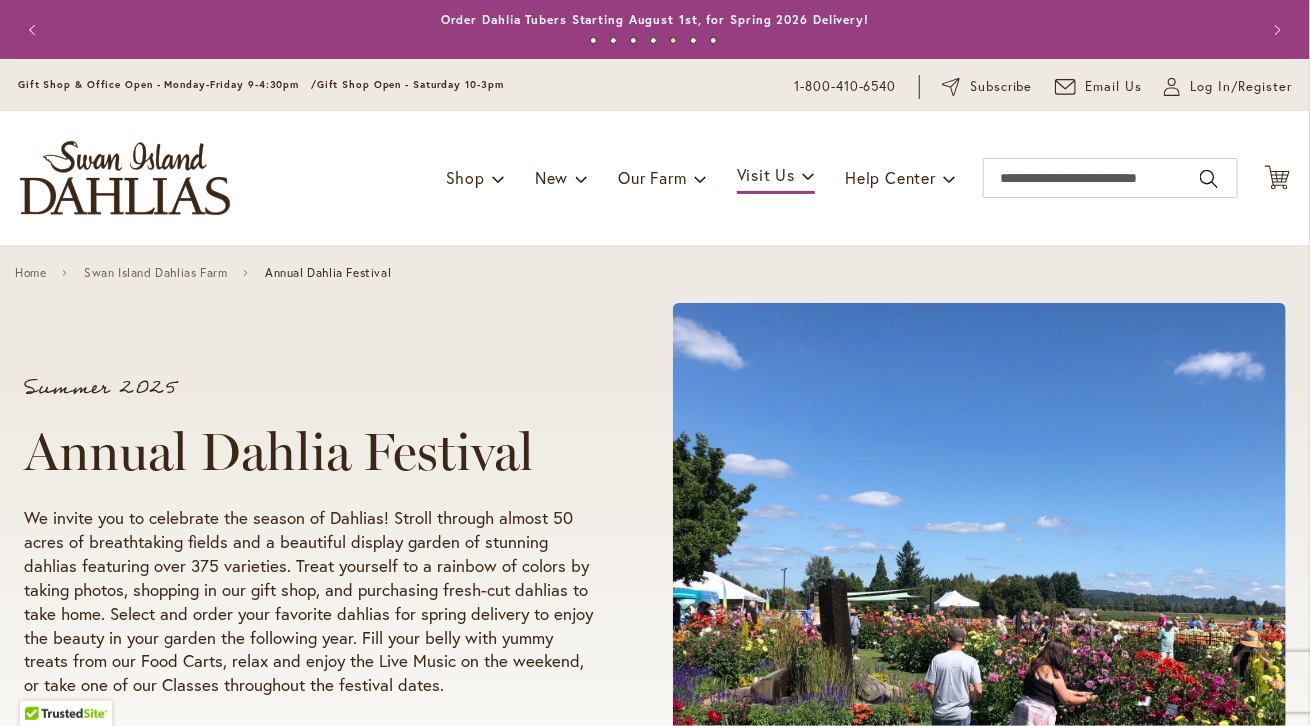 click on "Toggle Nav
Shop
Dahlia Tubers
Collections
Fresh Cut Dahlias
Gardening Supplies
Gift Cards
Request a Catalog
Gifts, Clothing & Specialty Items" at bounding box center [655, 178] 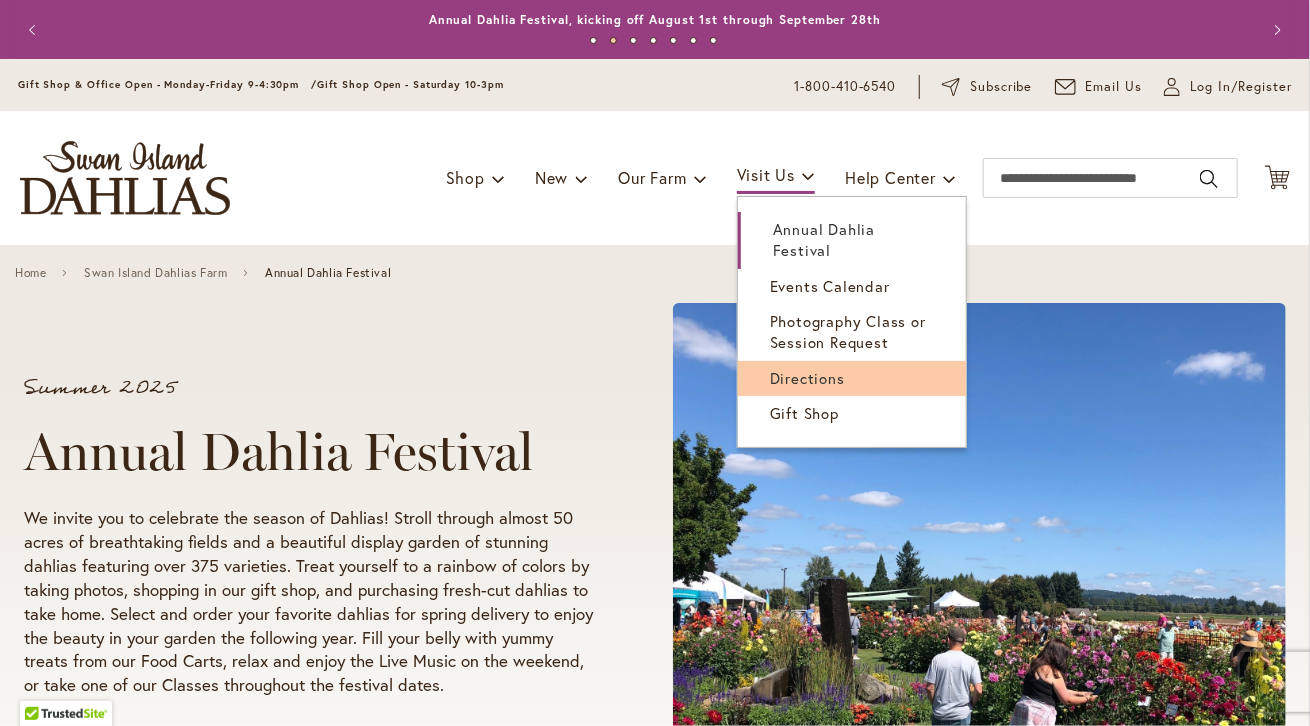 drag, startPoint x: 790, startPoint y: 357, endPoint x: 726, endPoint y: 358, distance: 64.00781 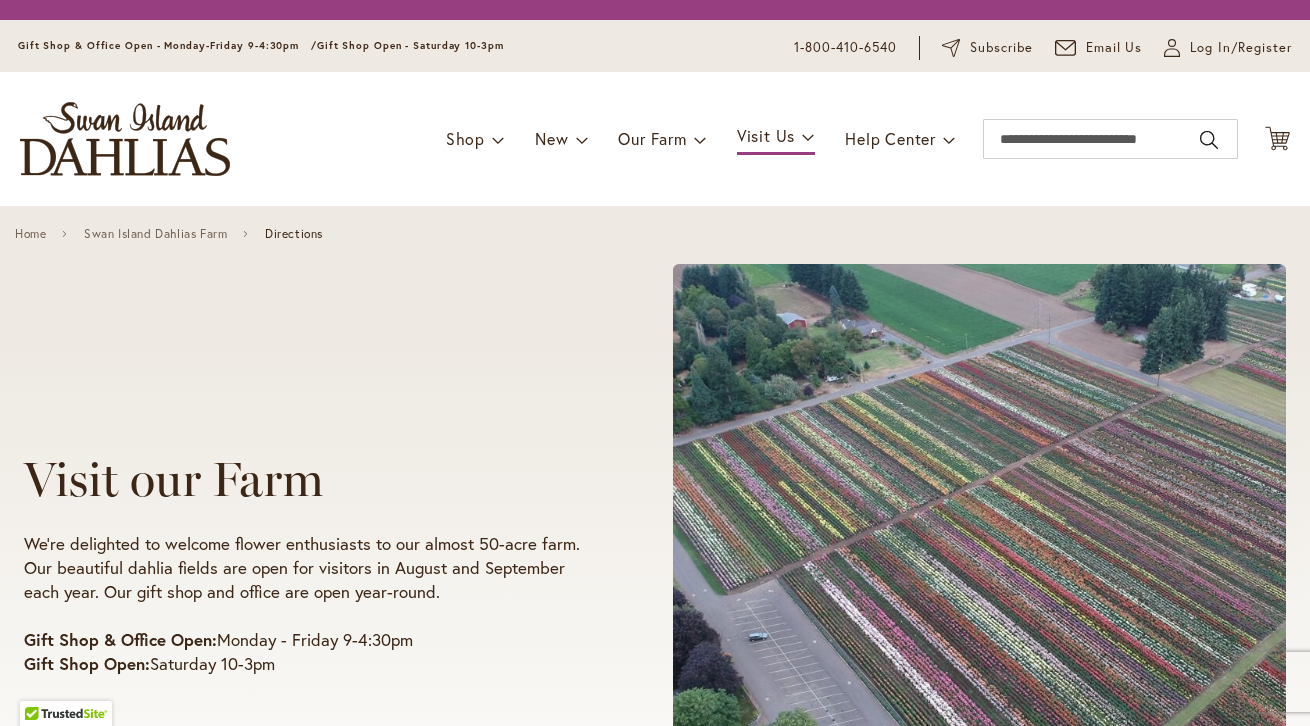 scroll, scrollTop: 0, scrollLeft: 0, axis: both 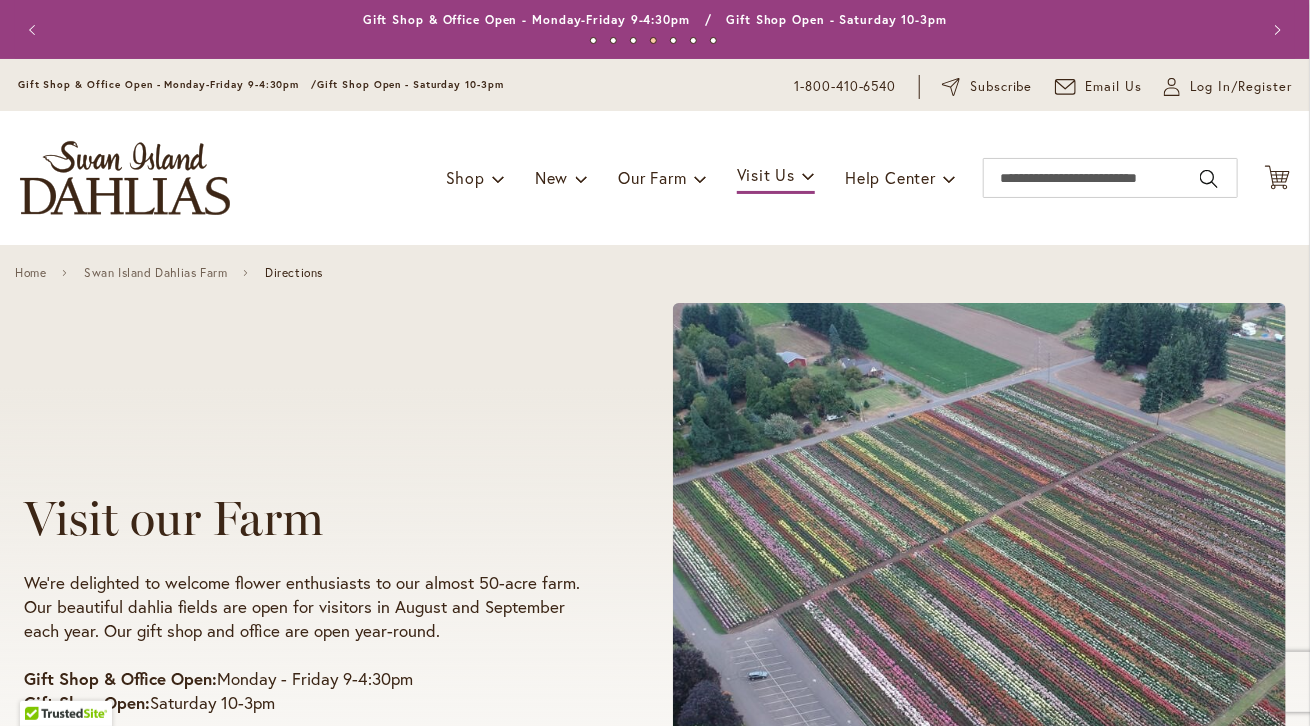 click on "Visit our Farm
We're delighted to welcome flower enthusiasts to our almost 50-acre farm. Our beautiful dahlia fields are open for visitors in August and September each year. Our gift shop and office are open year-round.
Gift Shop & Office Open:  Monday - Friday 9-4:30pm Gift Shop Open:  Saturday 10-3pm" at bounding box center [339, 602] 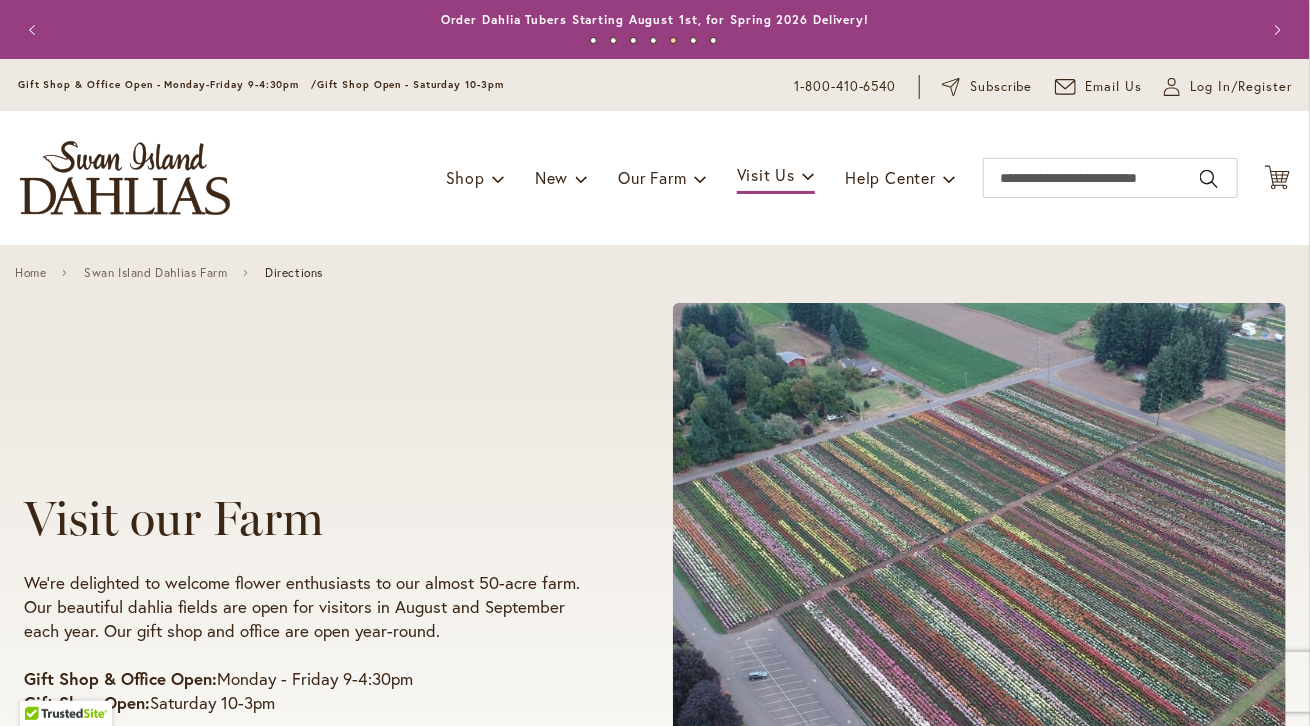 drag, startPoint x: 551, startPoint y: 475, endPoint x: 528, endPoint y: 473, distance: 23.086792 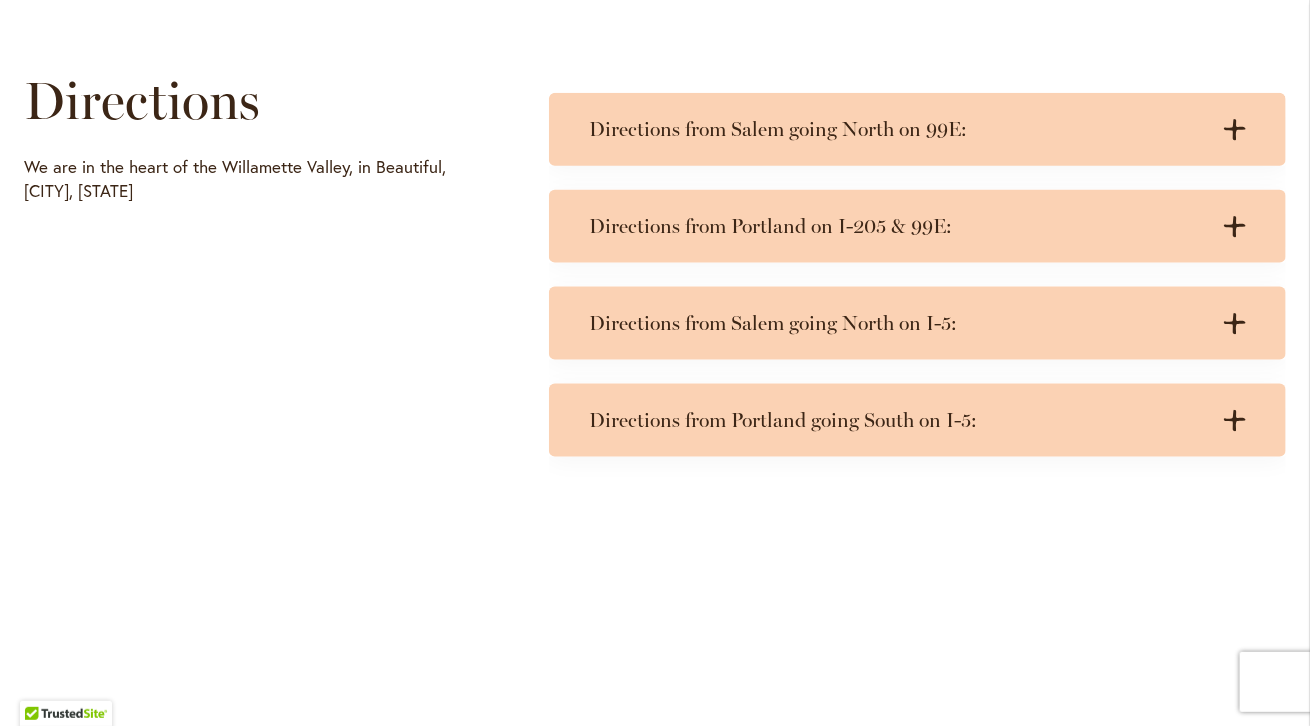scroll, scrollTop: 1000, scrollLeft: 0, axis: vertical 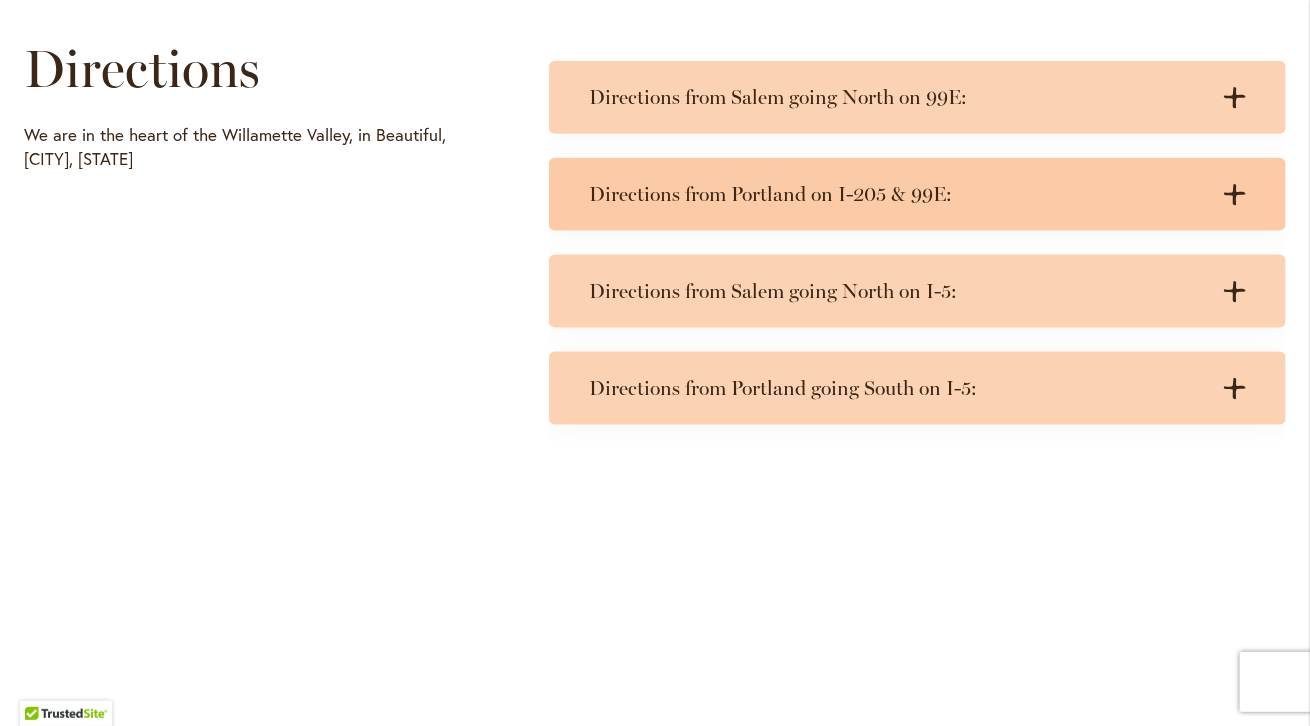 click on "Directions from Portland on I-205 & 99E:" at bounding box center [897, 194] 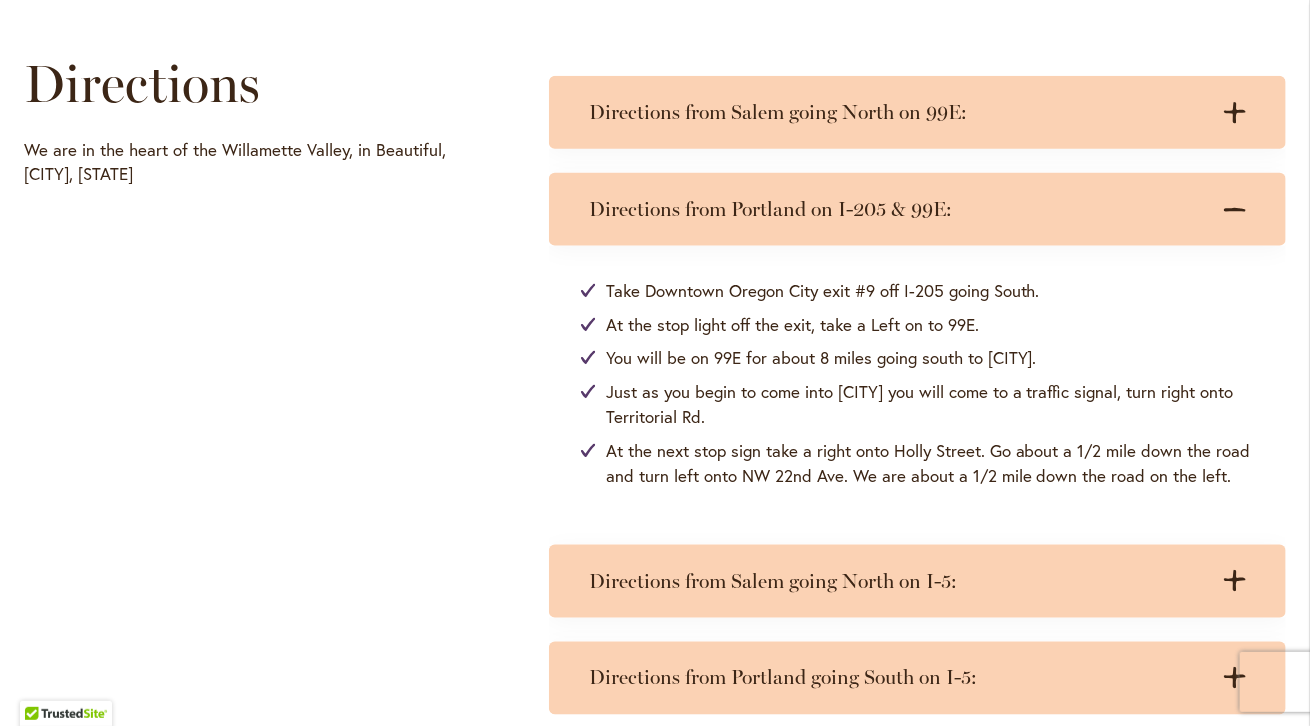 scroll, scrollTop: 840, scrollLeft: 0, axis: vertical 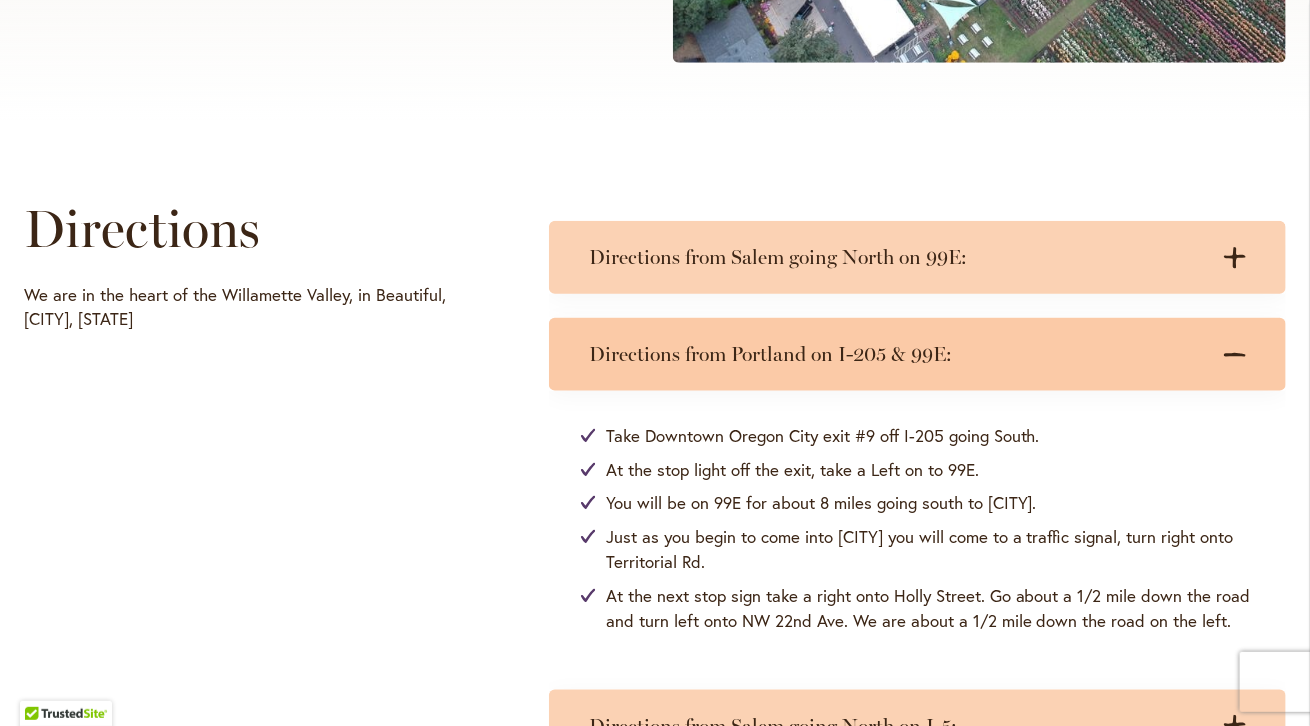 click on "Directions from Portland on I-205 & 99E:" at bounding box center (897, 354) 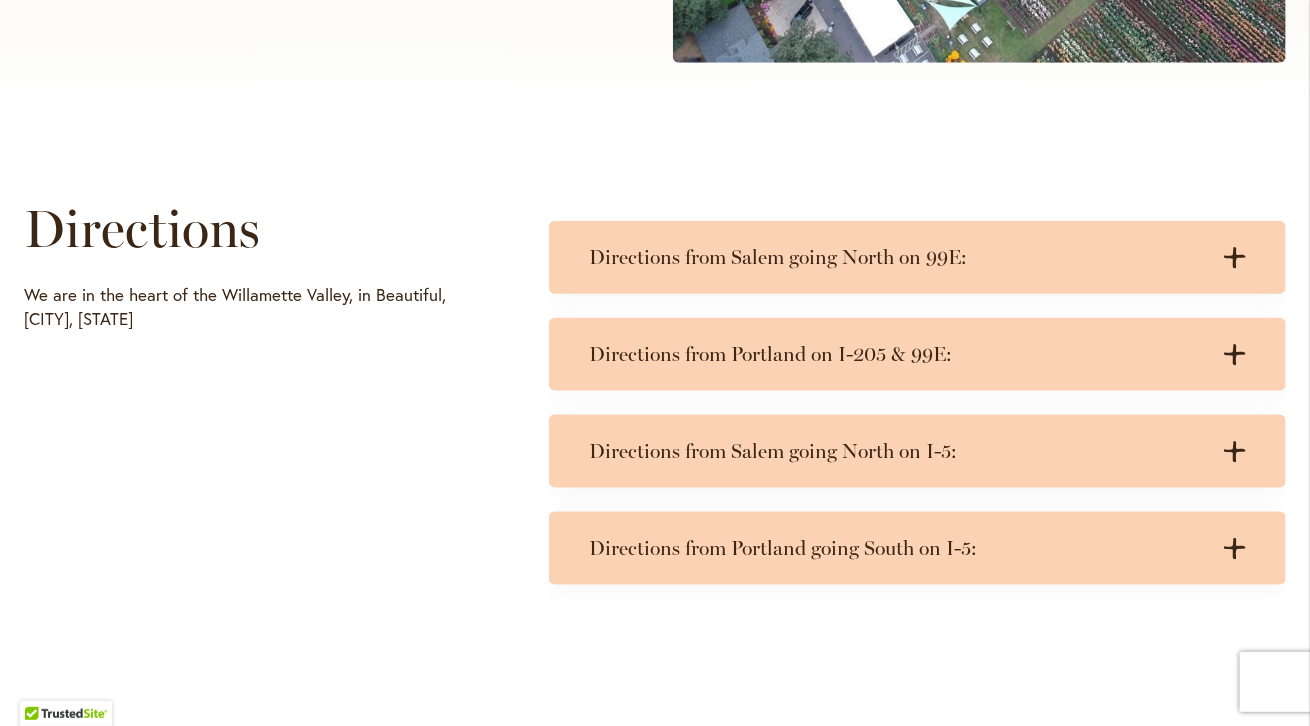 click on "Directions from Portland on I-205 & 99E:" at bounding box center [897, 354] 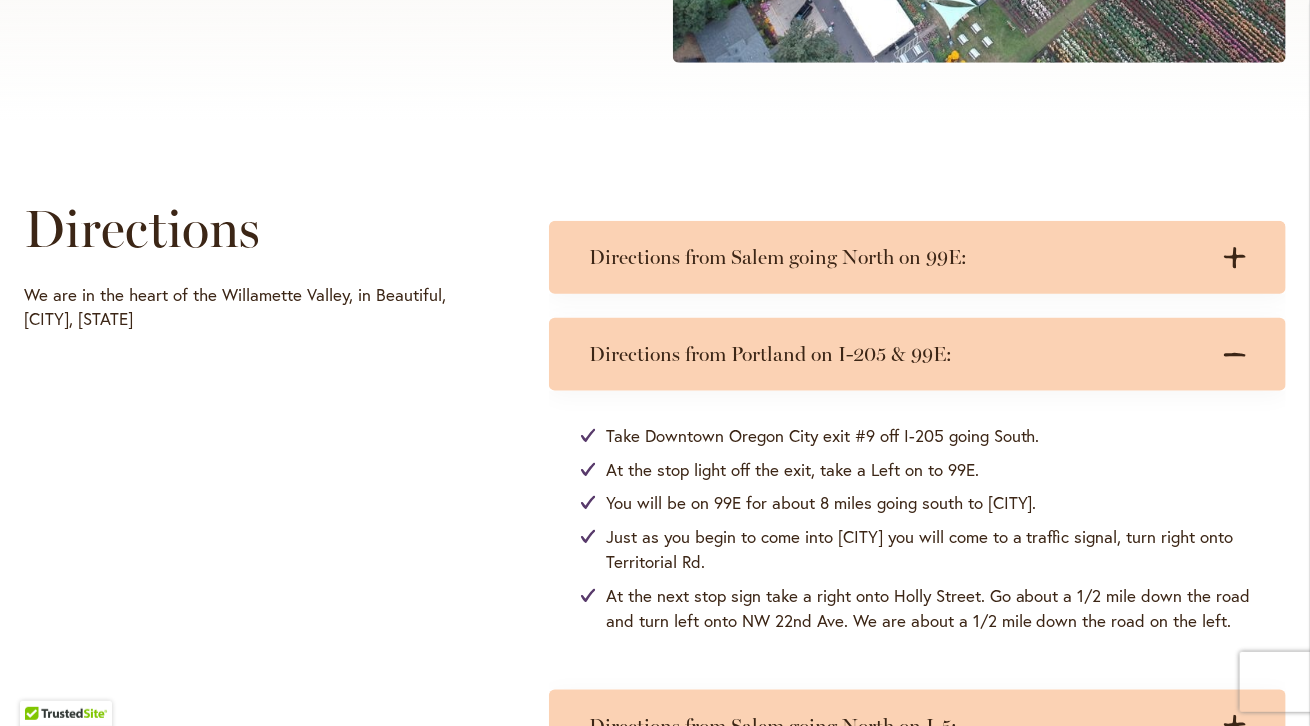 scroll, scrollTop: 0, scrollLeft: 0, axis: both 